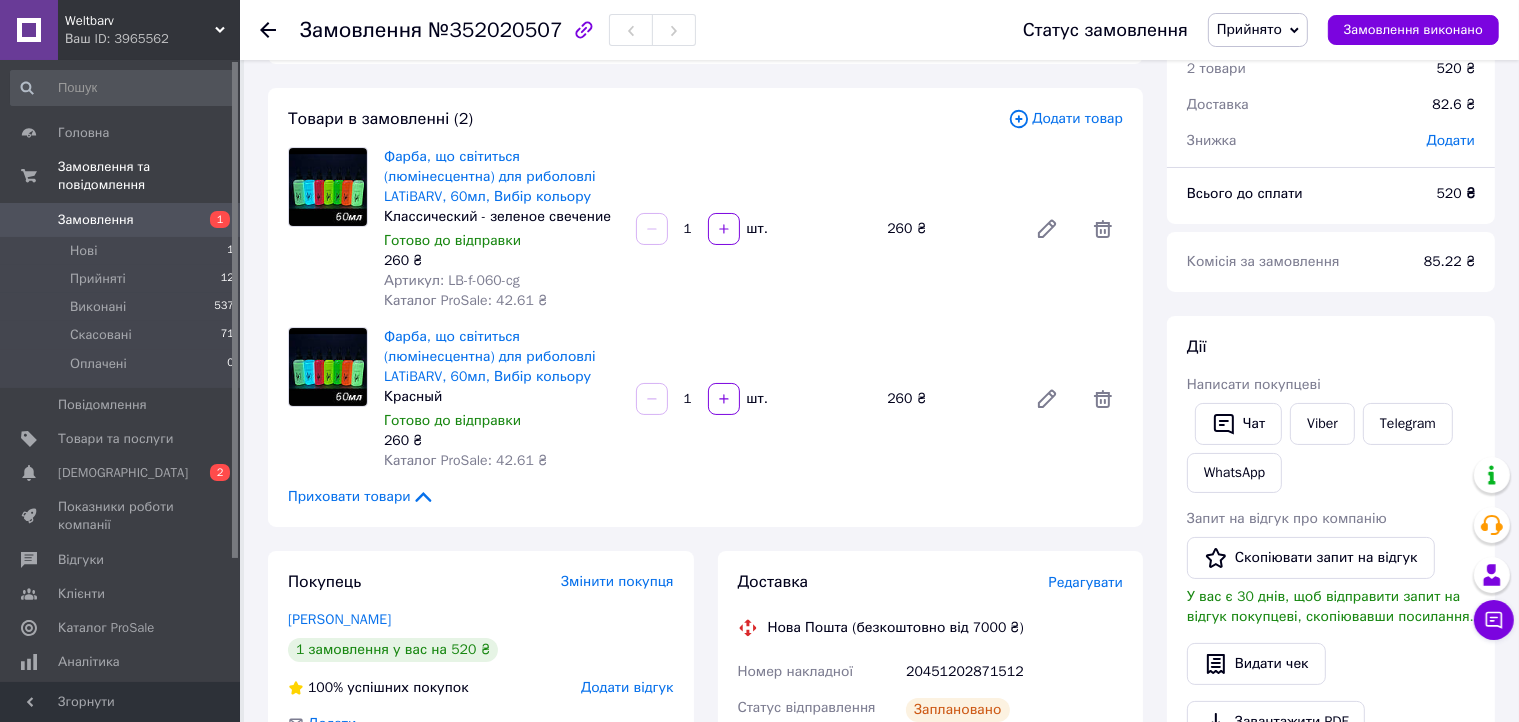 scroll, scrollTop: 84, scrollLeft: 0, axis: vertical 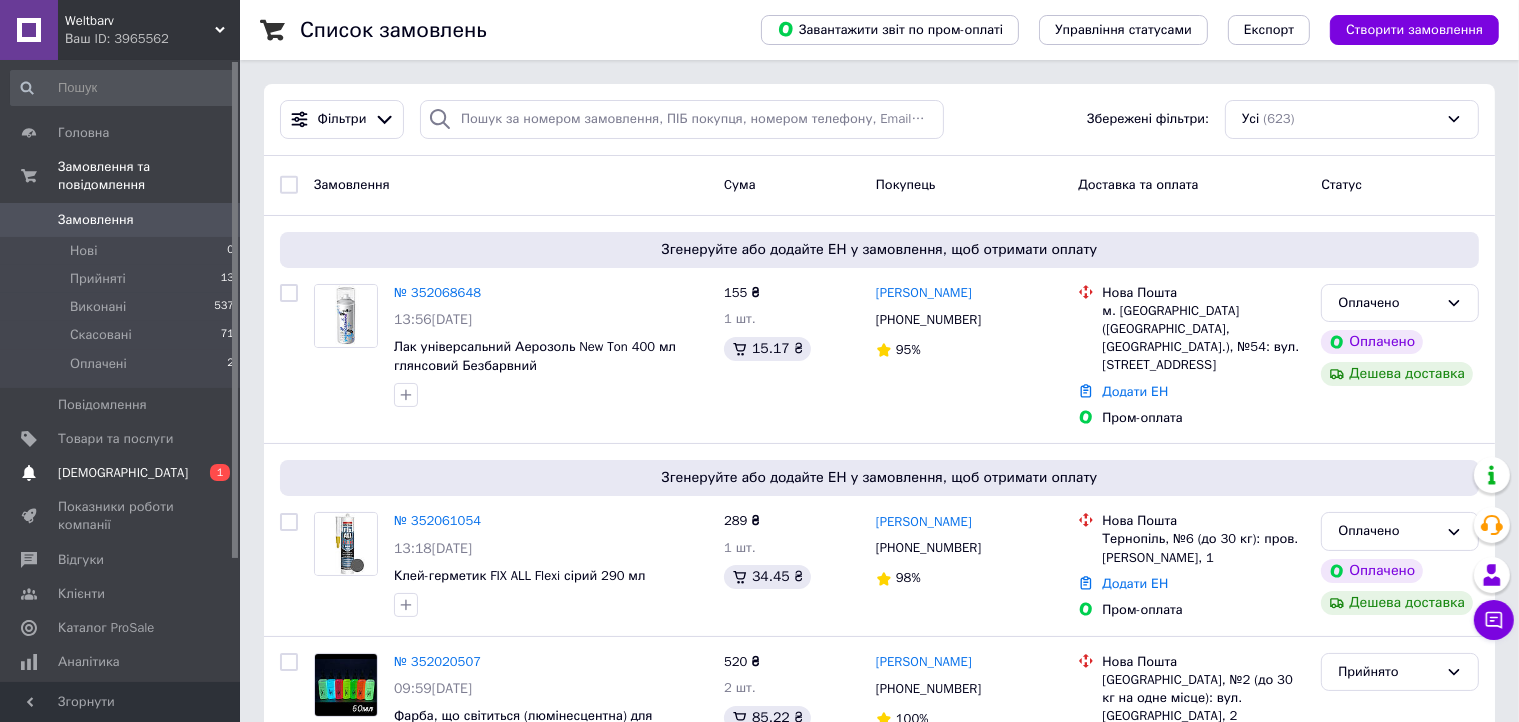 click on "[DEMOGRAPHIC_DATA]" at bounding box center (123, 473) 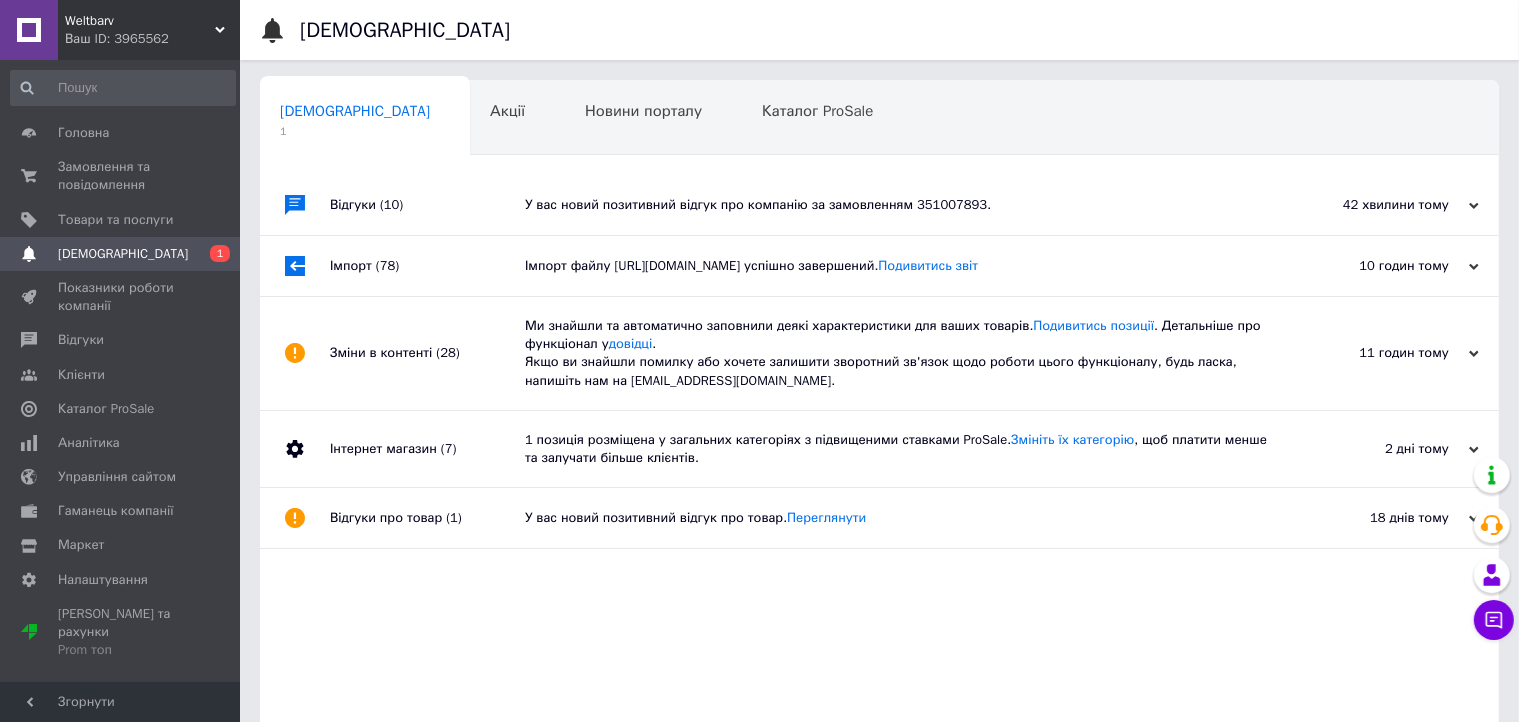 click on "У вас новий позитивний відгук про компанію за замовленням 351007893." at bounding box center (902, 205) 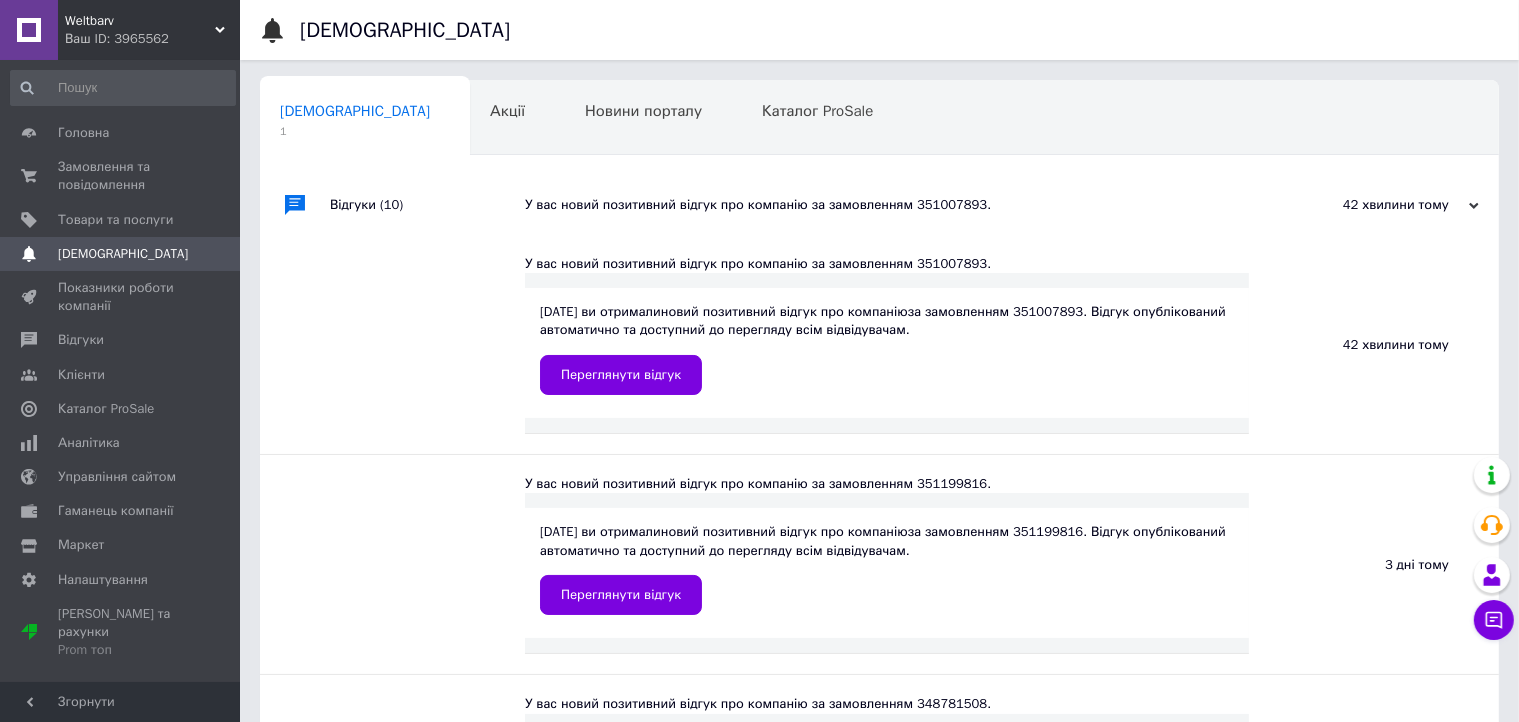 click on "[DATE] ви отримали  новий позитивний відгук про компанію  за замовленням 351007893. Відгук опублікований автоматично та доступний до перегляду всім відвідувачам. Переглянути відгук" at bounding box center (887, 353) 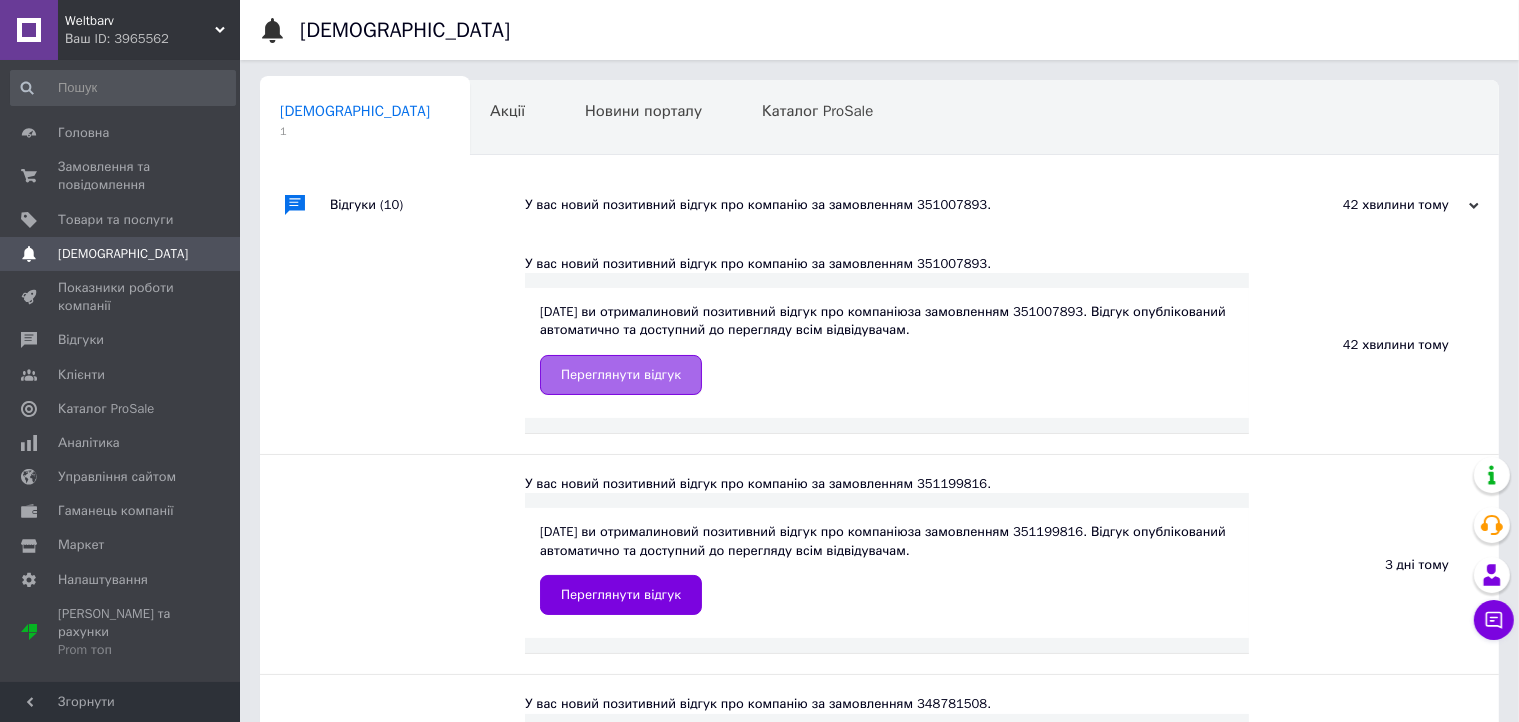 click on "Переглянути відгук" at bounding box center (621, 375) 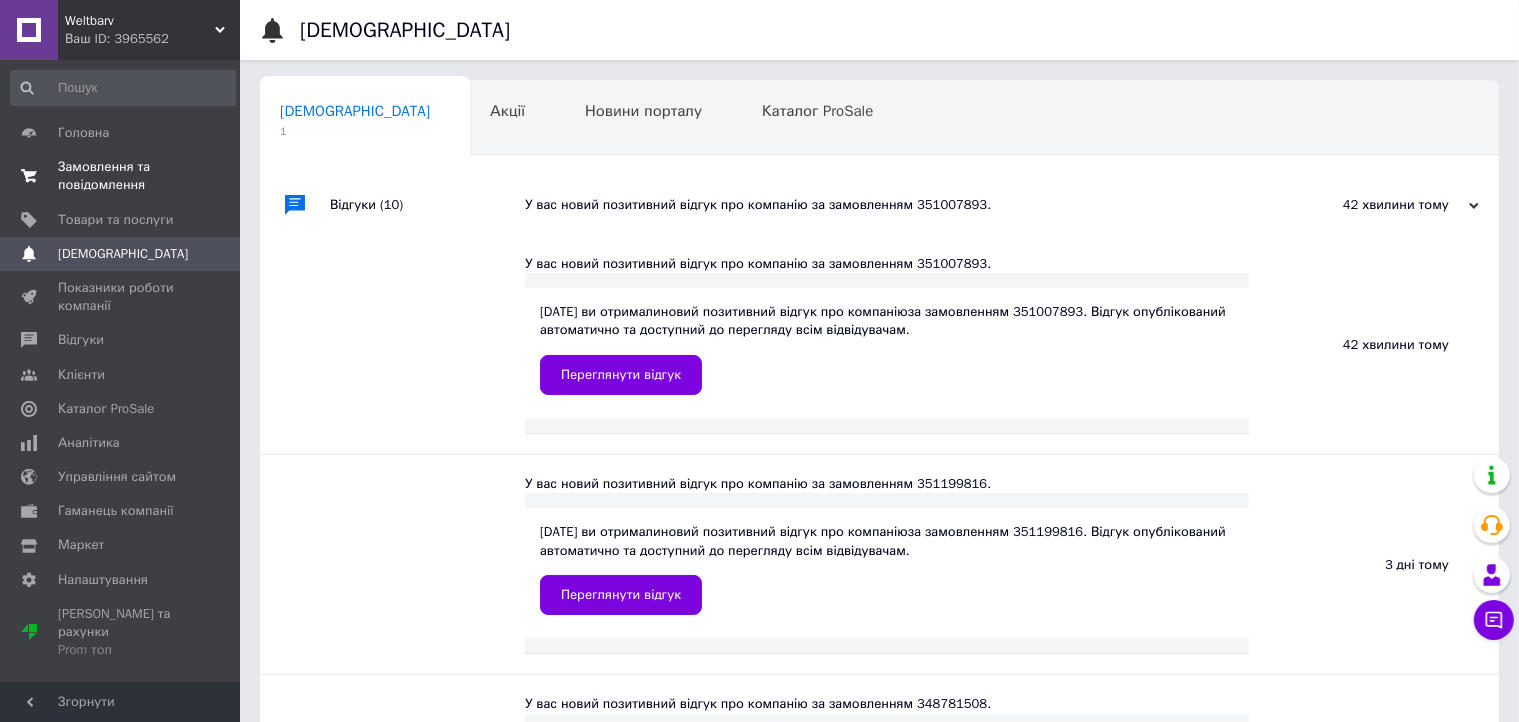 click on "Замовлення та повідомлення" at bounding box center (121, 176) 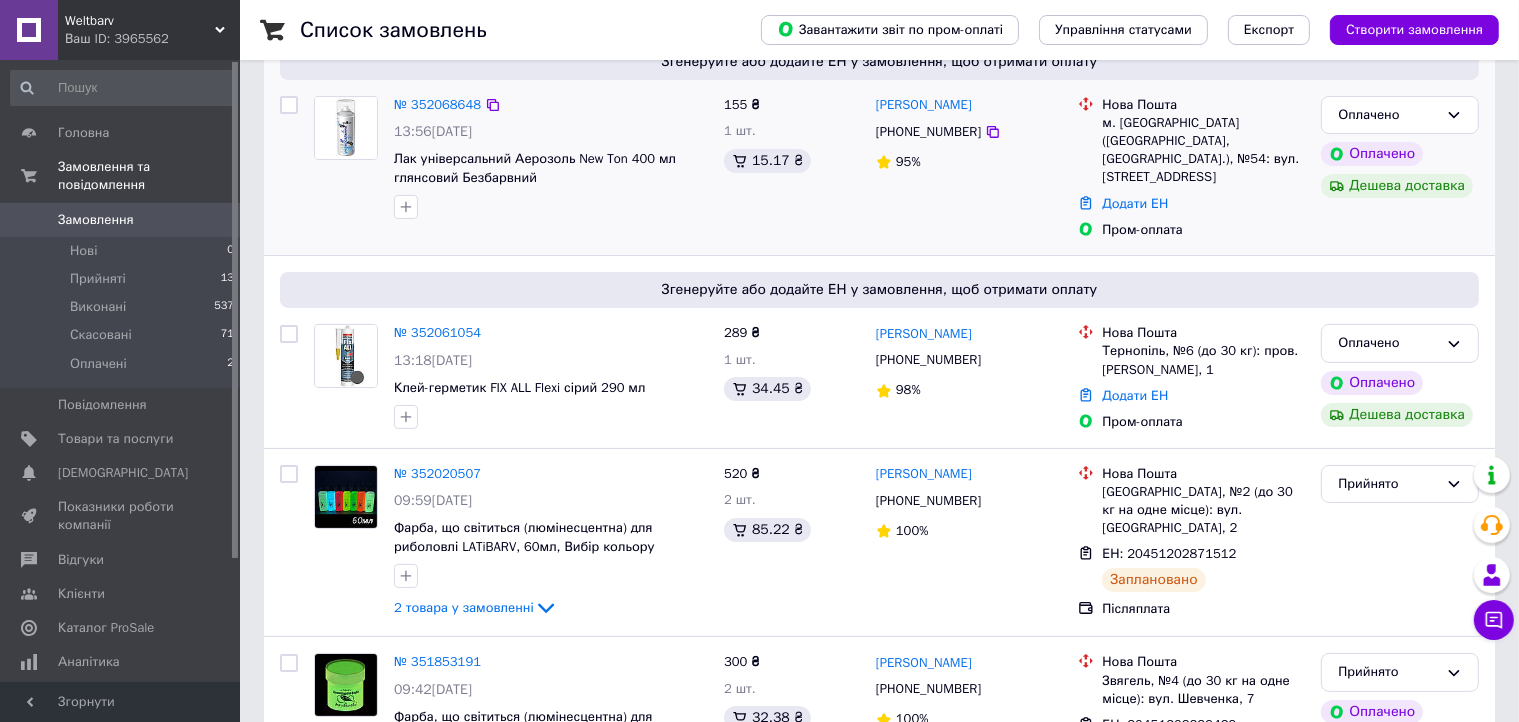 scroll, scrollTop: 168, scrollLeft: 0, axis: vertical 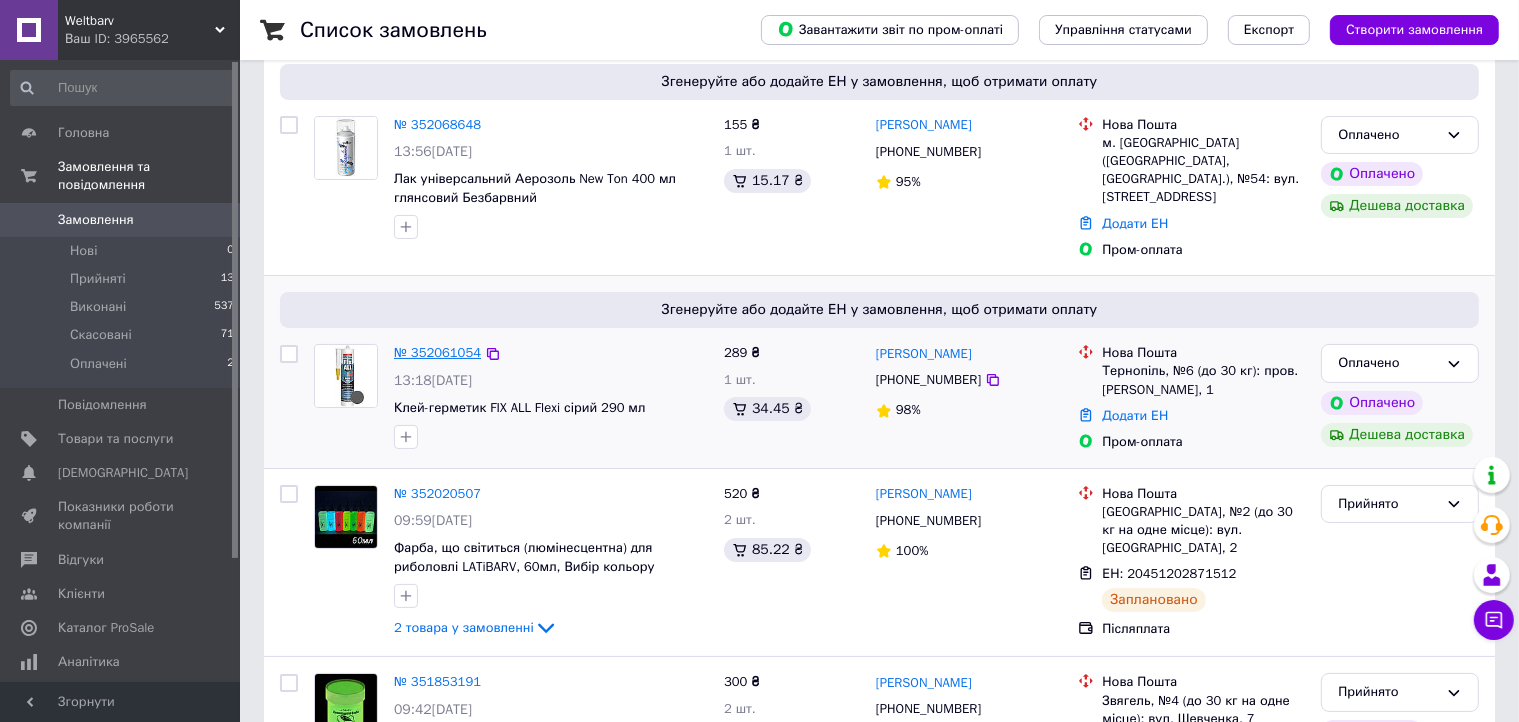 click on "№ 352061054" at bounding box center (437, 352) 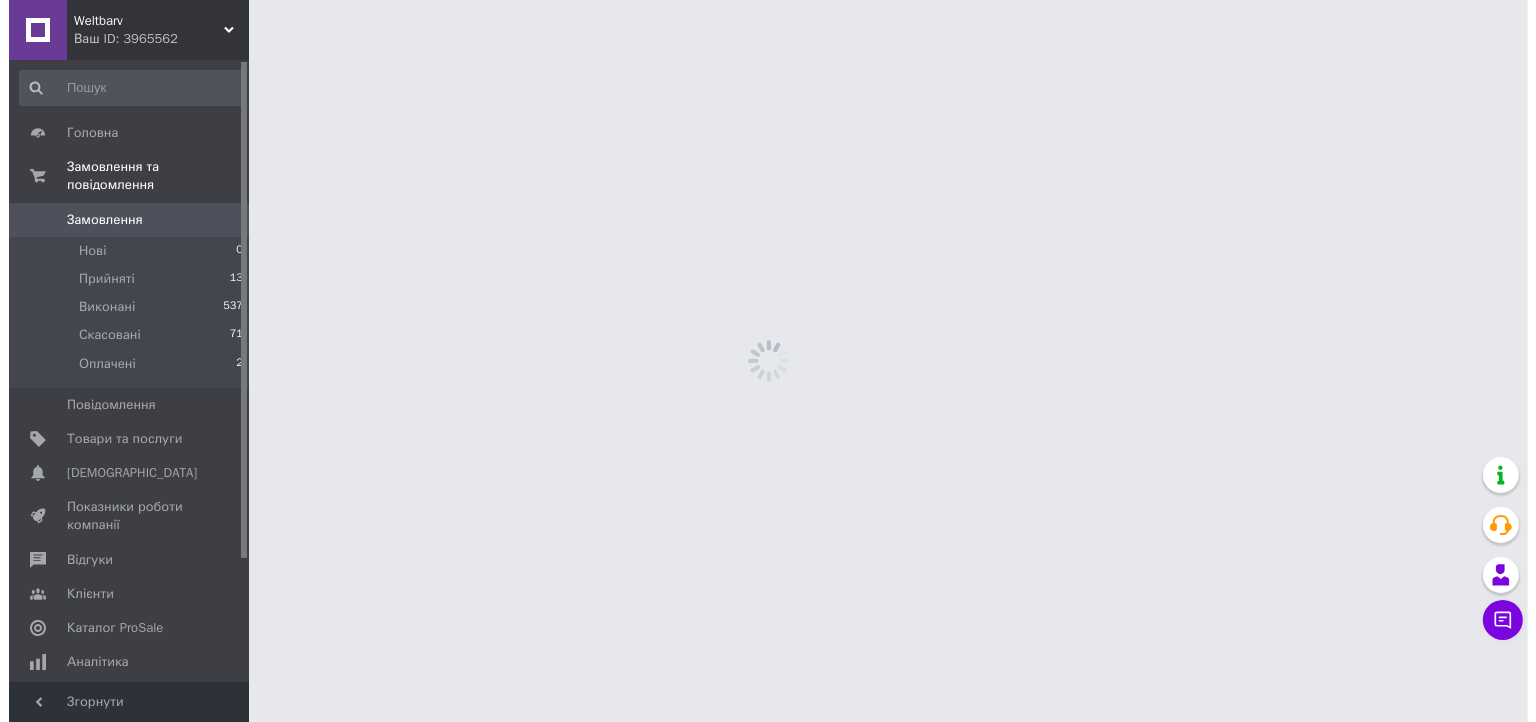 scroll, scrollTop: 0, scrollLeft: 0, axis: both 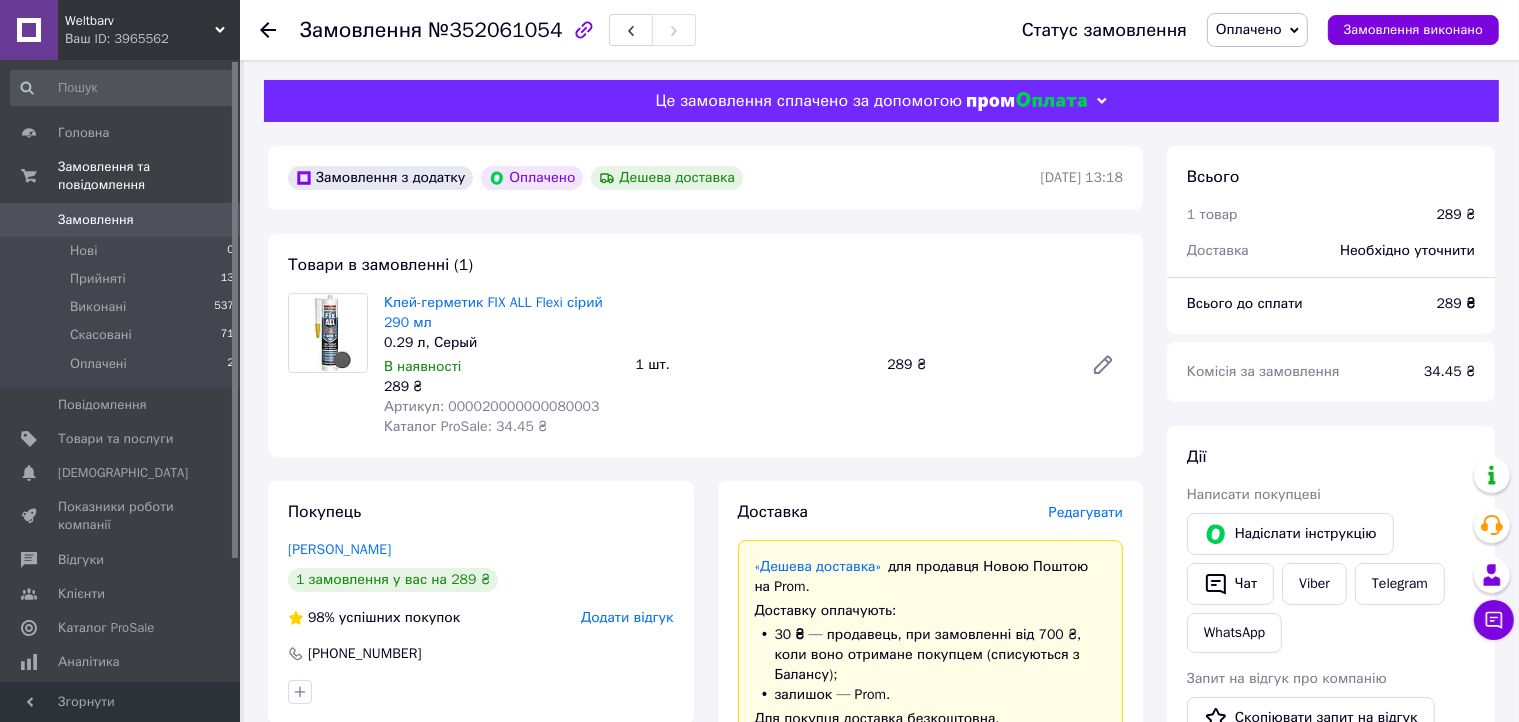 click on "Артикул: 000020000000080003" at bounding box center (491, 406) 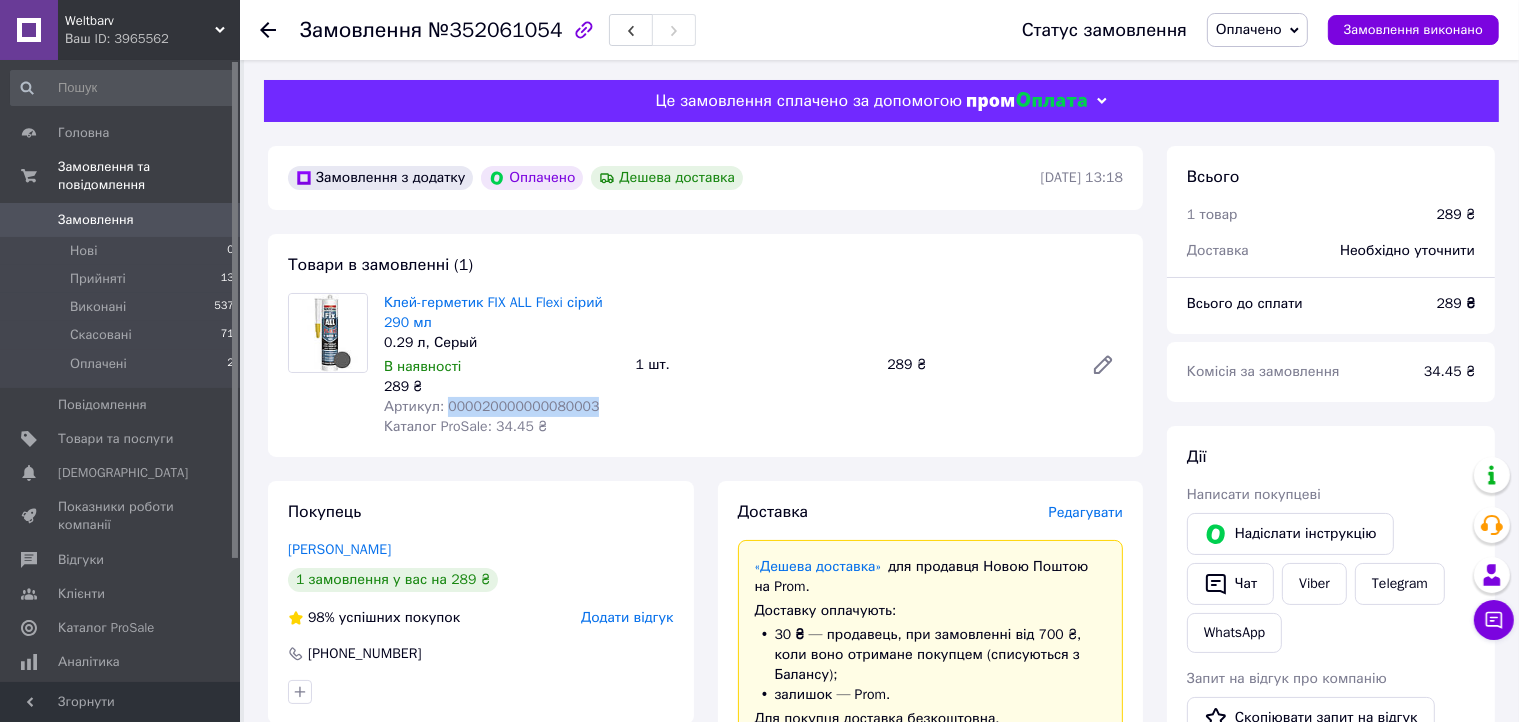 click on "Артикул: 000020000000080003" at bounding box center (491, 406) 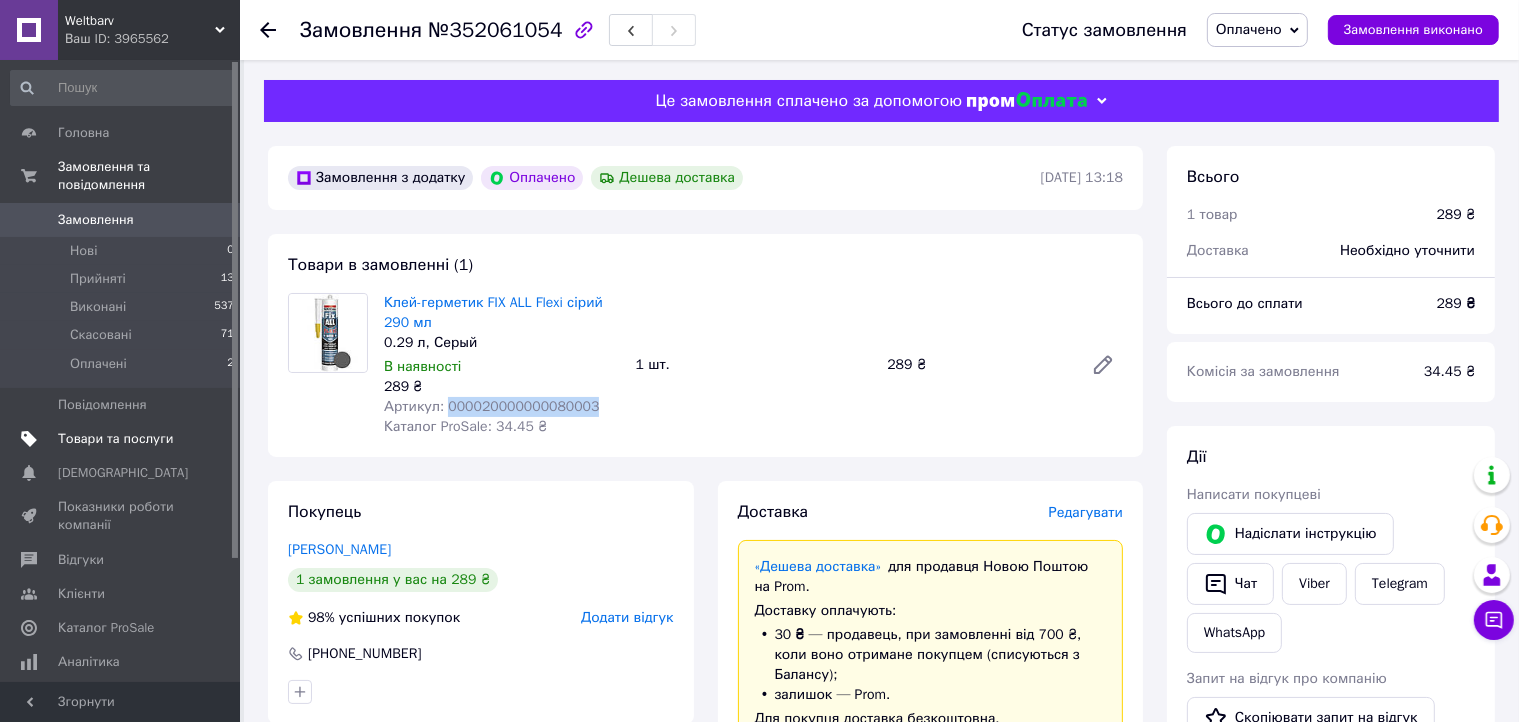 click on "Товари та послуги" at bounding box center [123, 439] 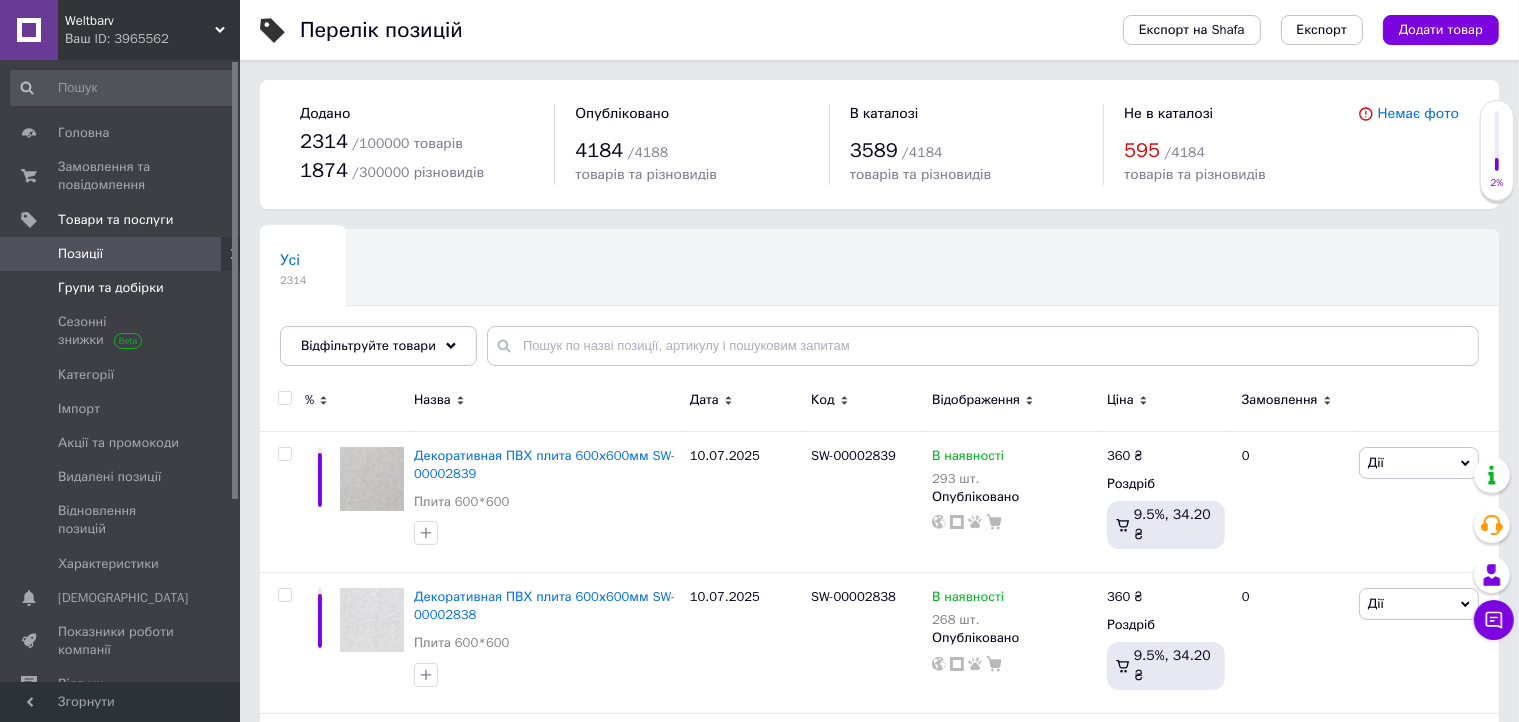 click on "Групи та добірки" at bounding box center [111, 288] 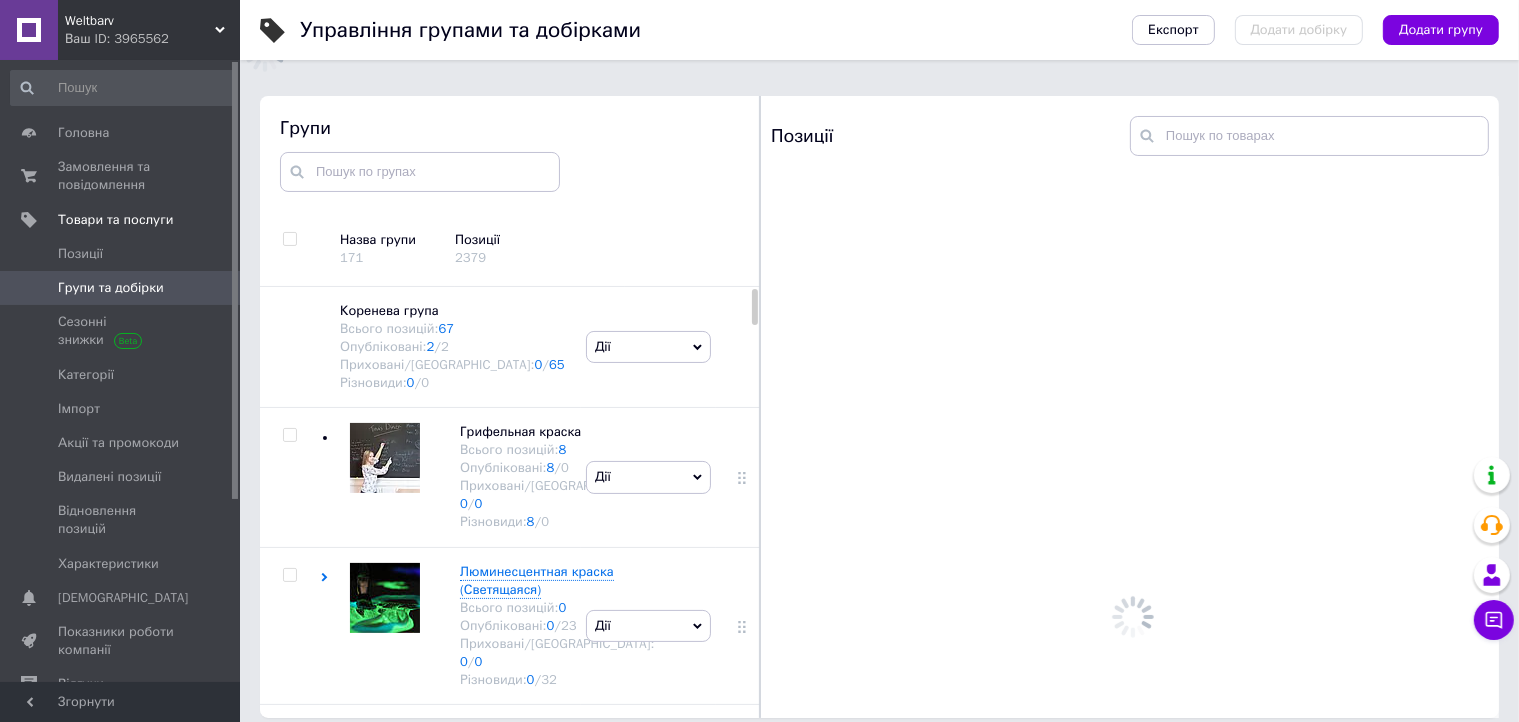 scroll, scrollTop: 112, scrollLeft: 0, axis: vertical 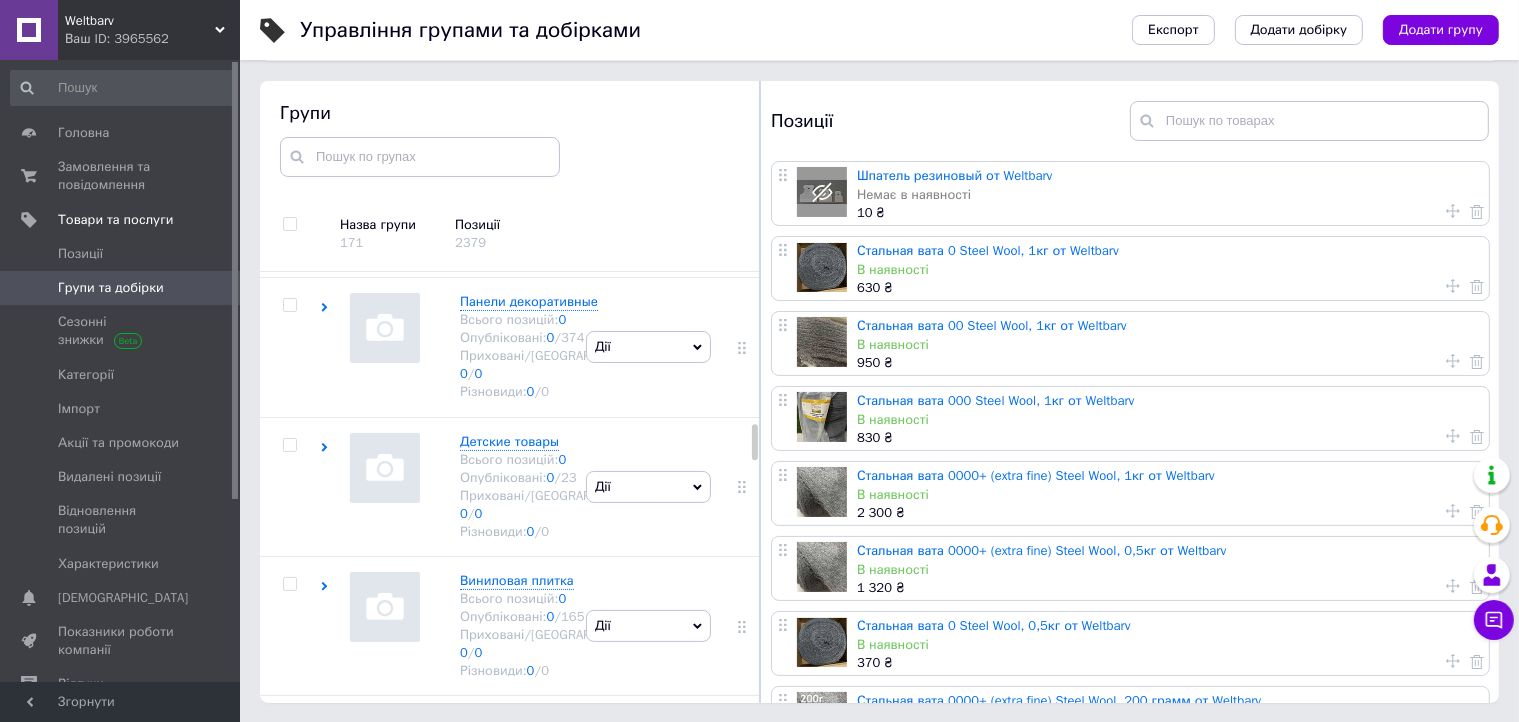 click on "Лакокрасочные материалы" at bounding box center (544, -117) 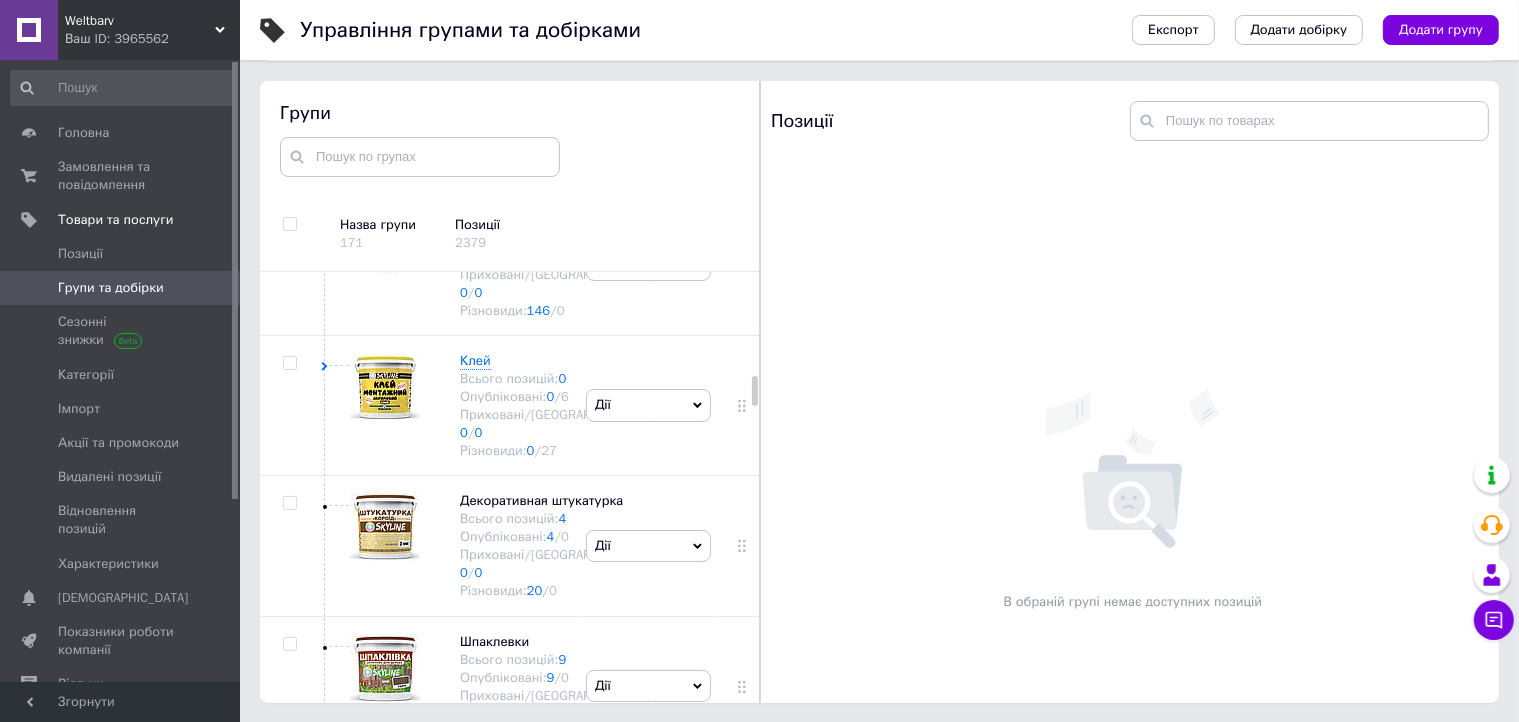 scroll, scrollTop: 1616, scrollLeft: 0, axis: vertical 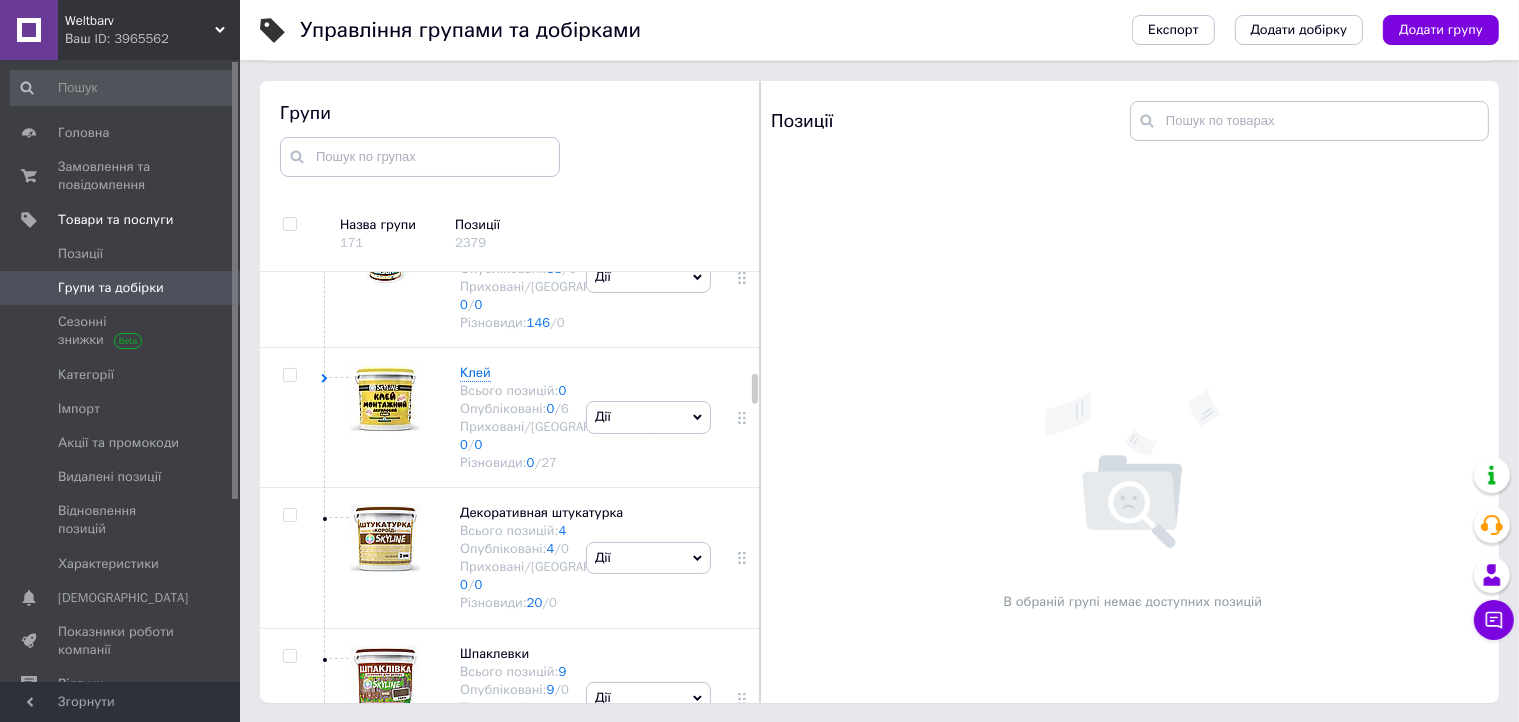 click 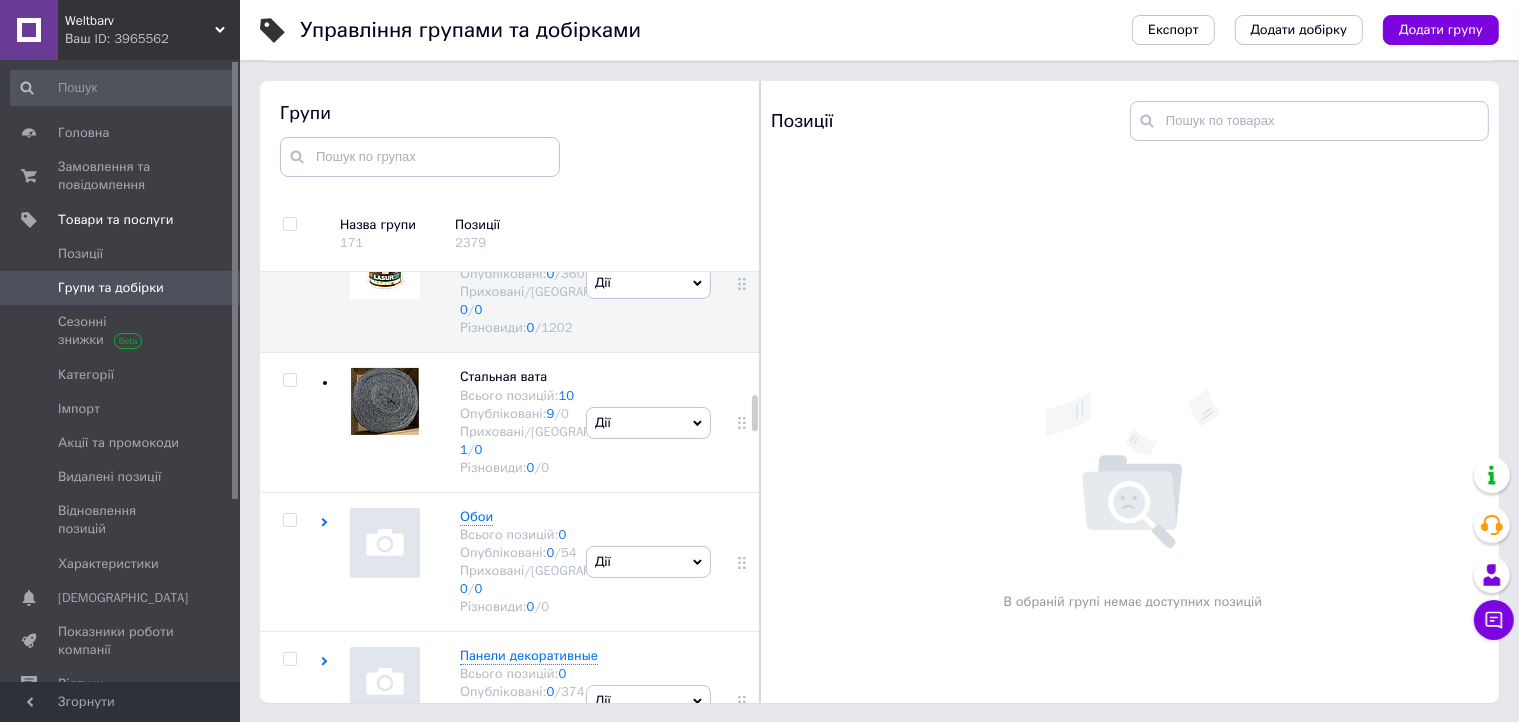 scroll, scrollTop: 1469, scrollLeft: 0, axis: vertical 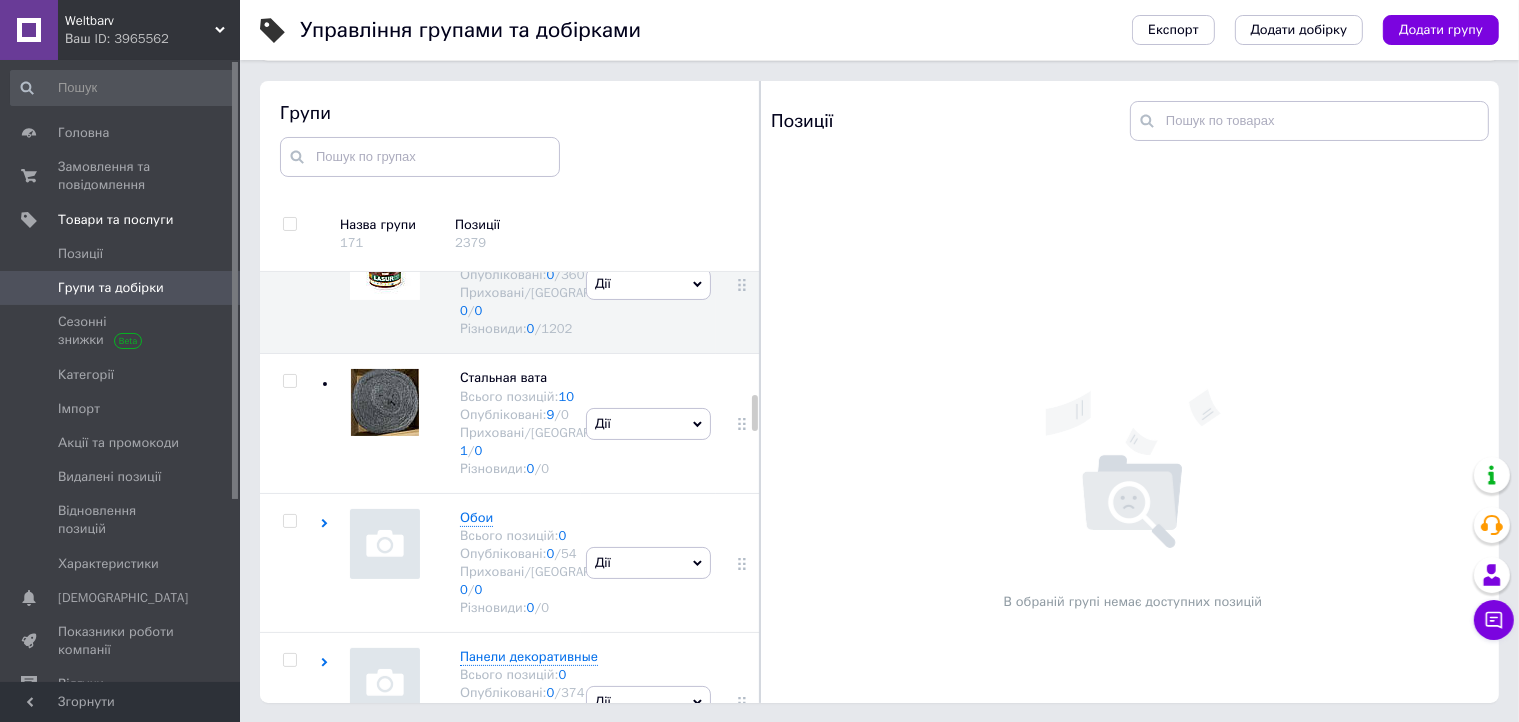 click 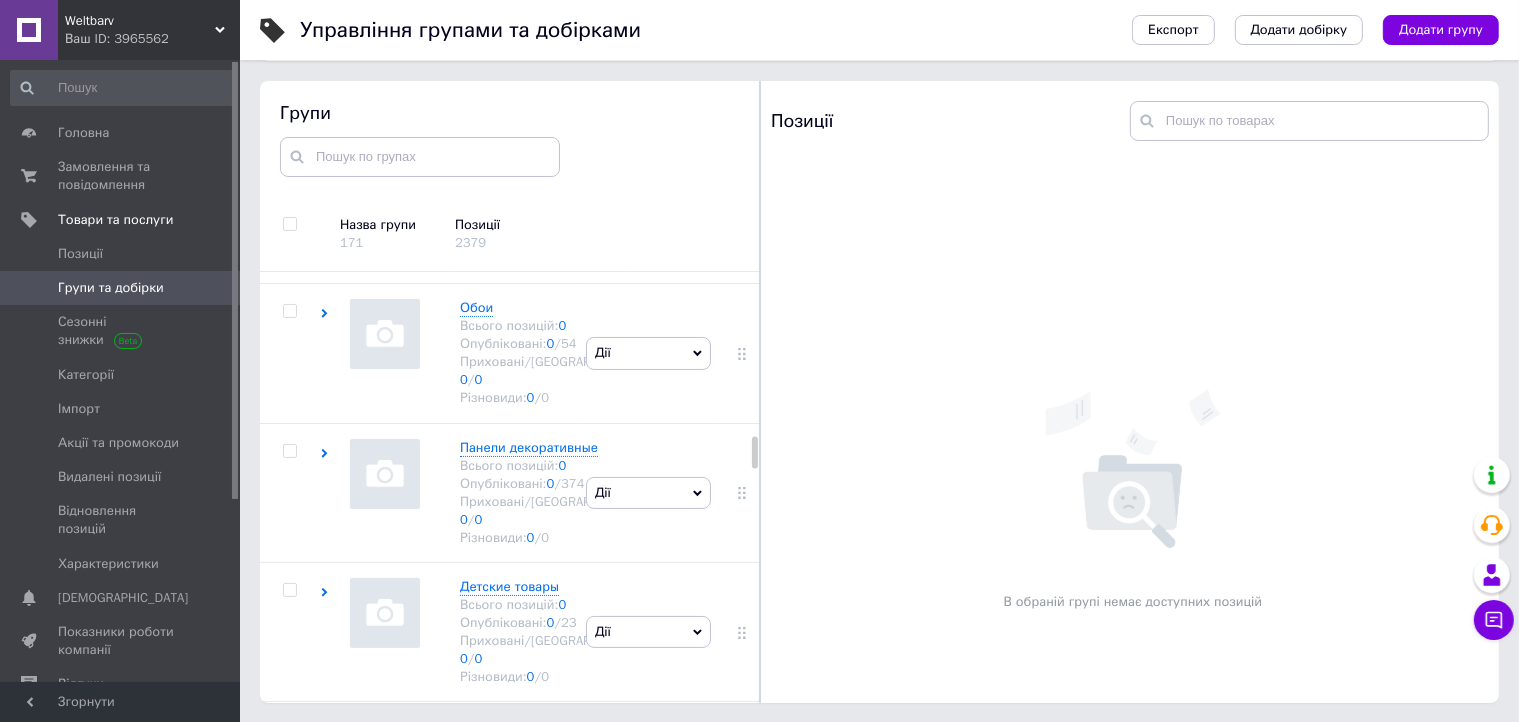 scroll, scrollTop: 2241, scrollLeft: 0, axis: vertical 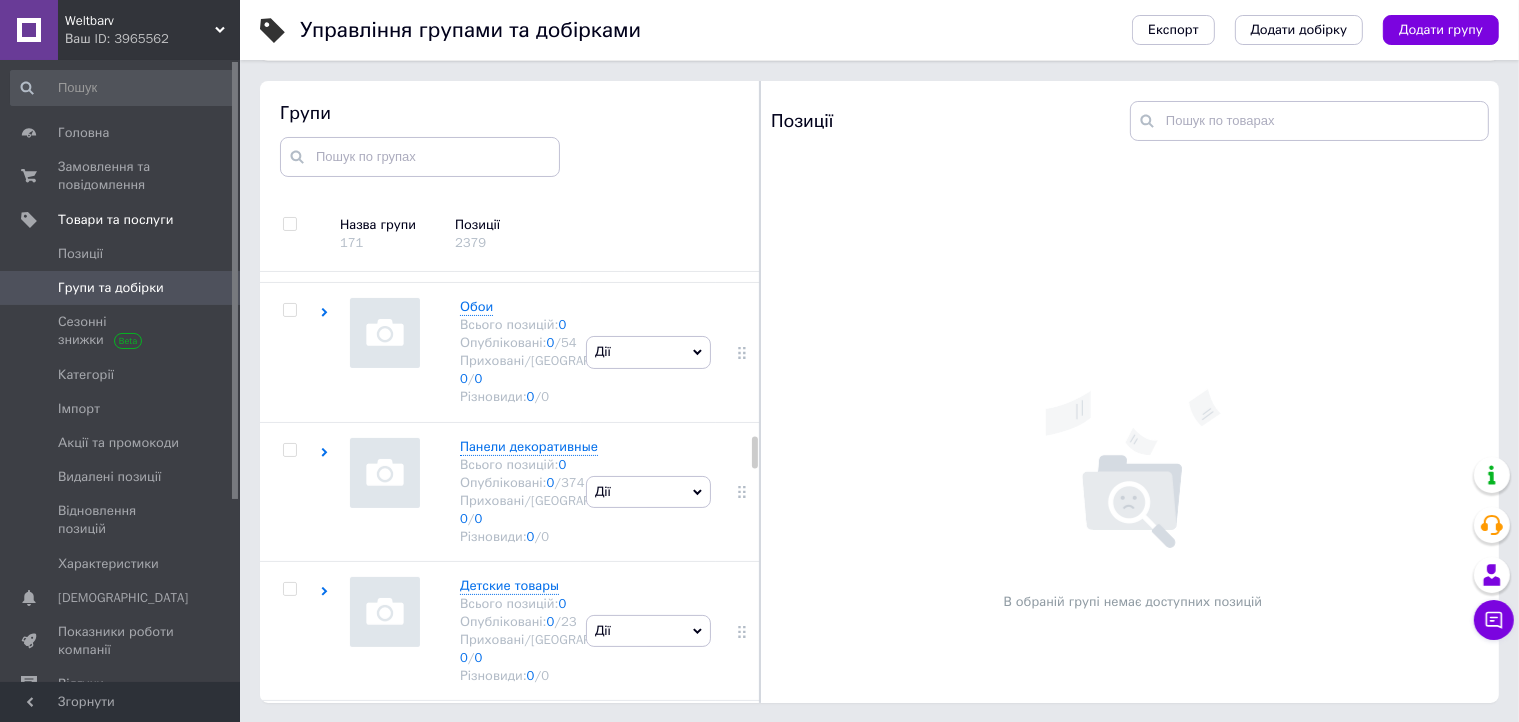 click on "Дії" at bounding box center [648, -66] 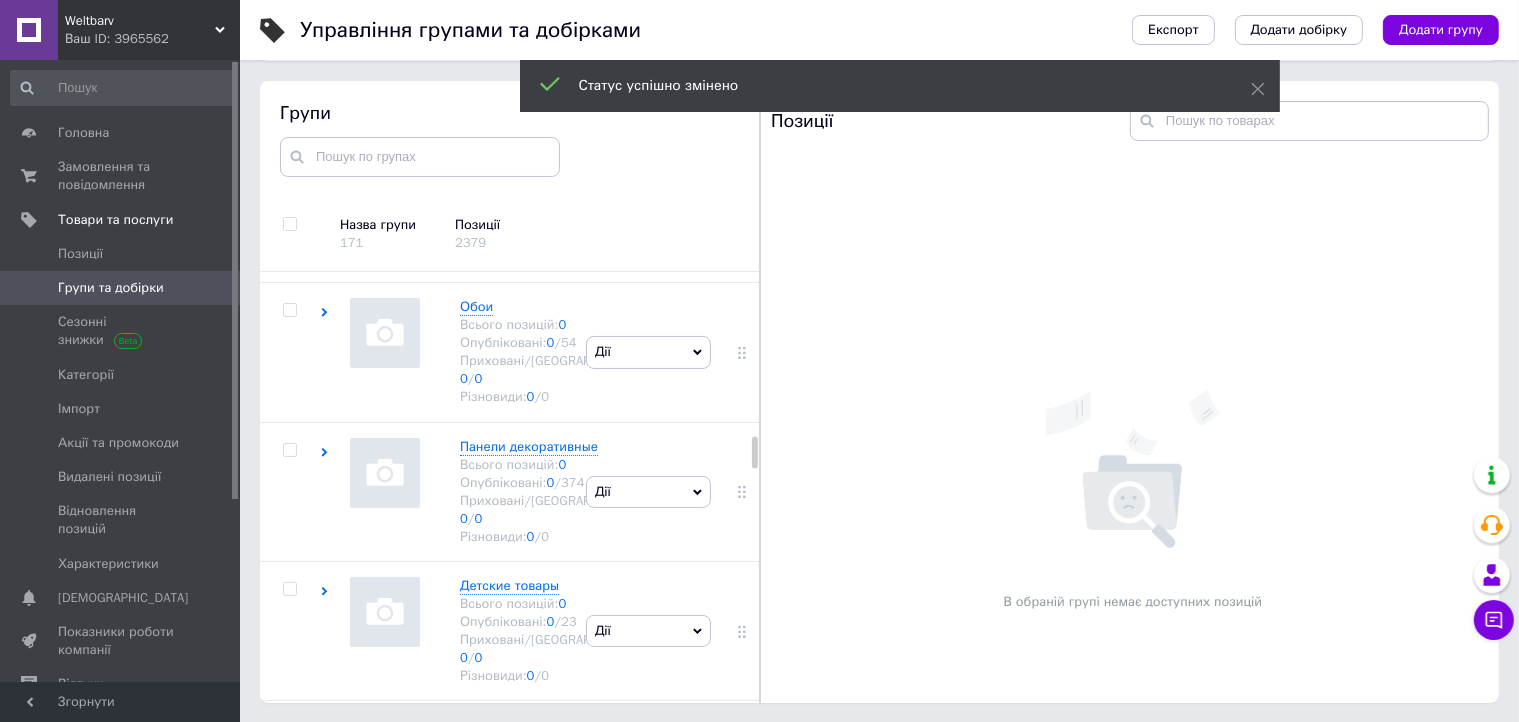 click on "Дії" at bounding box center (648, -207) 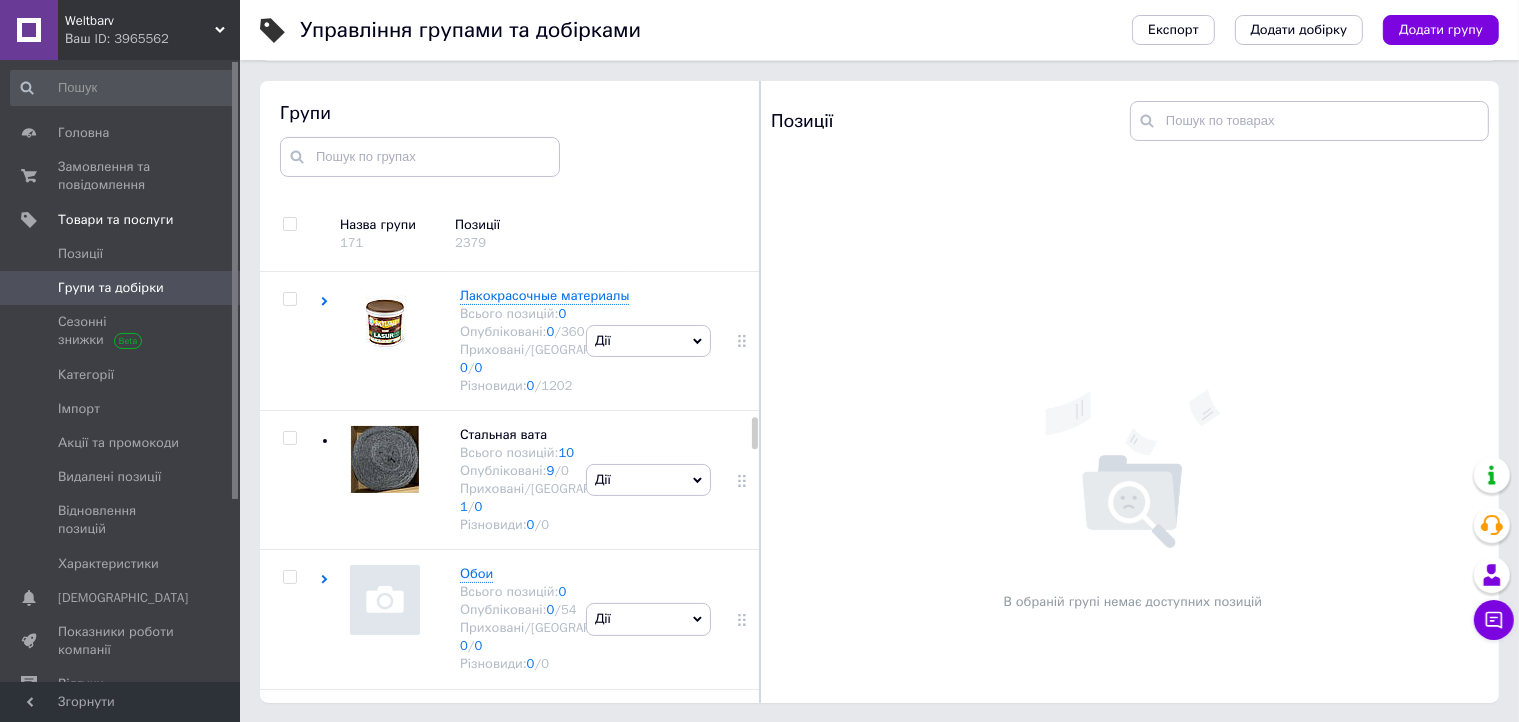 scroll, scrollTop: 1976, scrollLeft: 0, axis: vertical 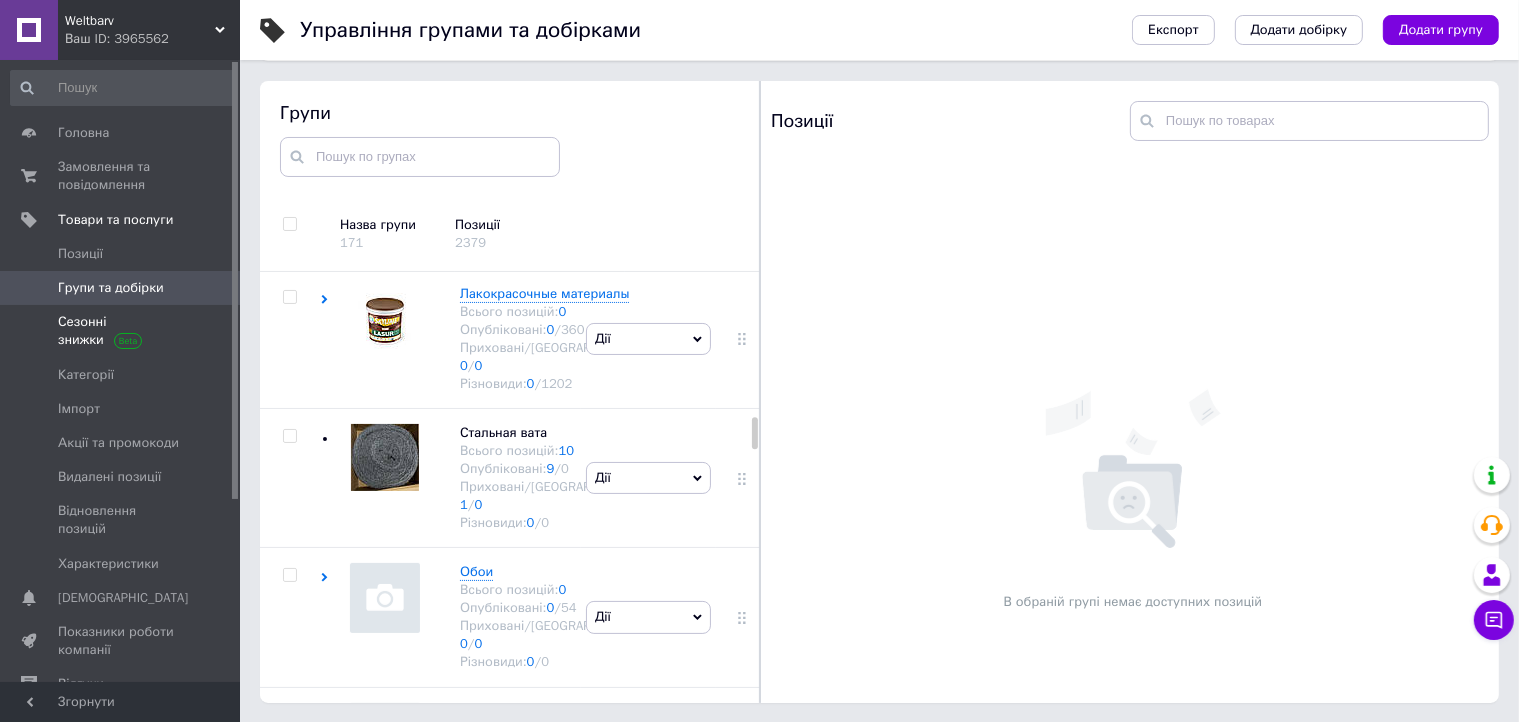 click on "Сезонні знижки" at bounding box center [121, 331] 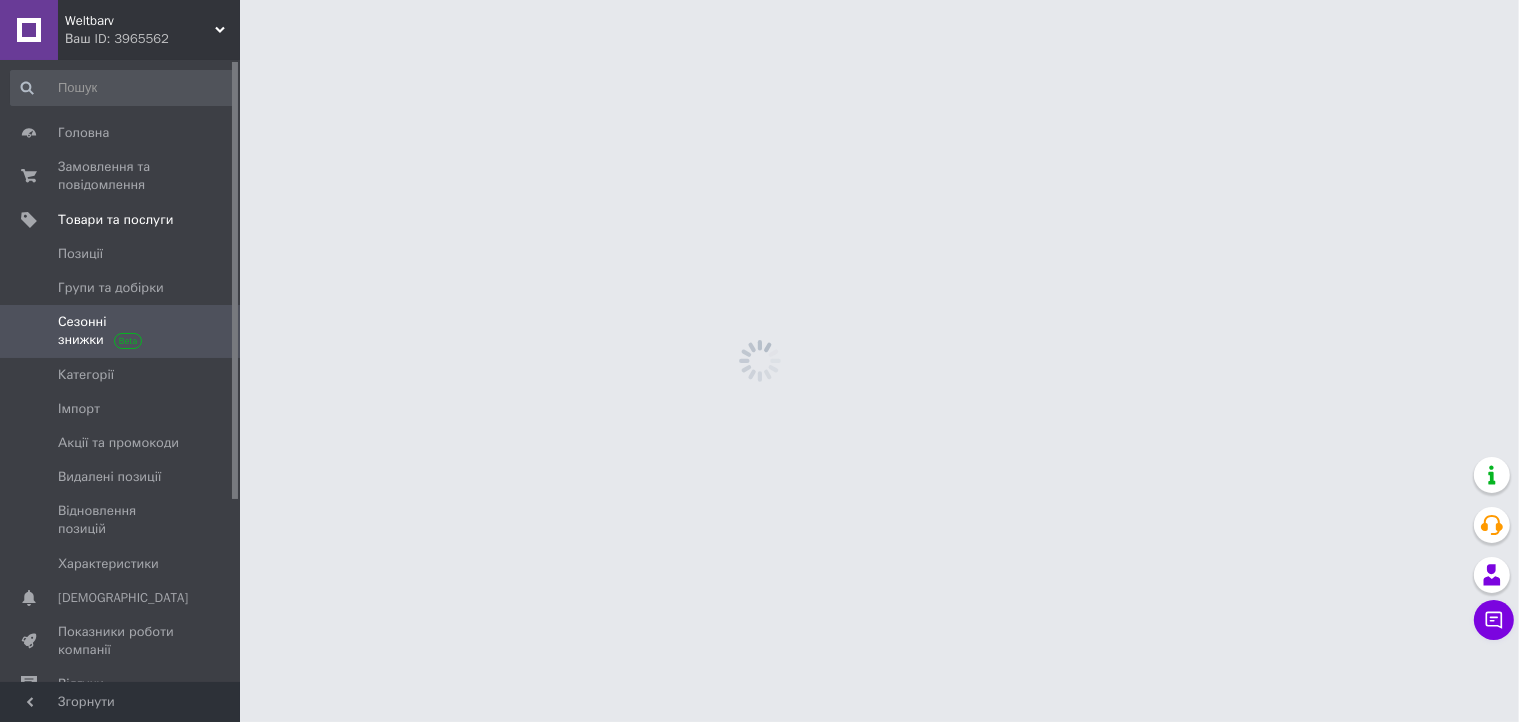 scroll, scrollTop: 0, scrollLeft: 0, axis: both 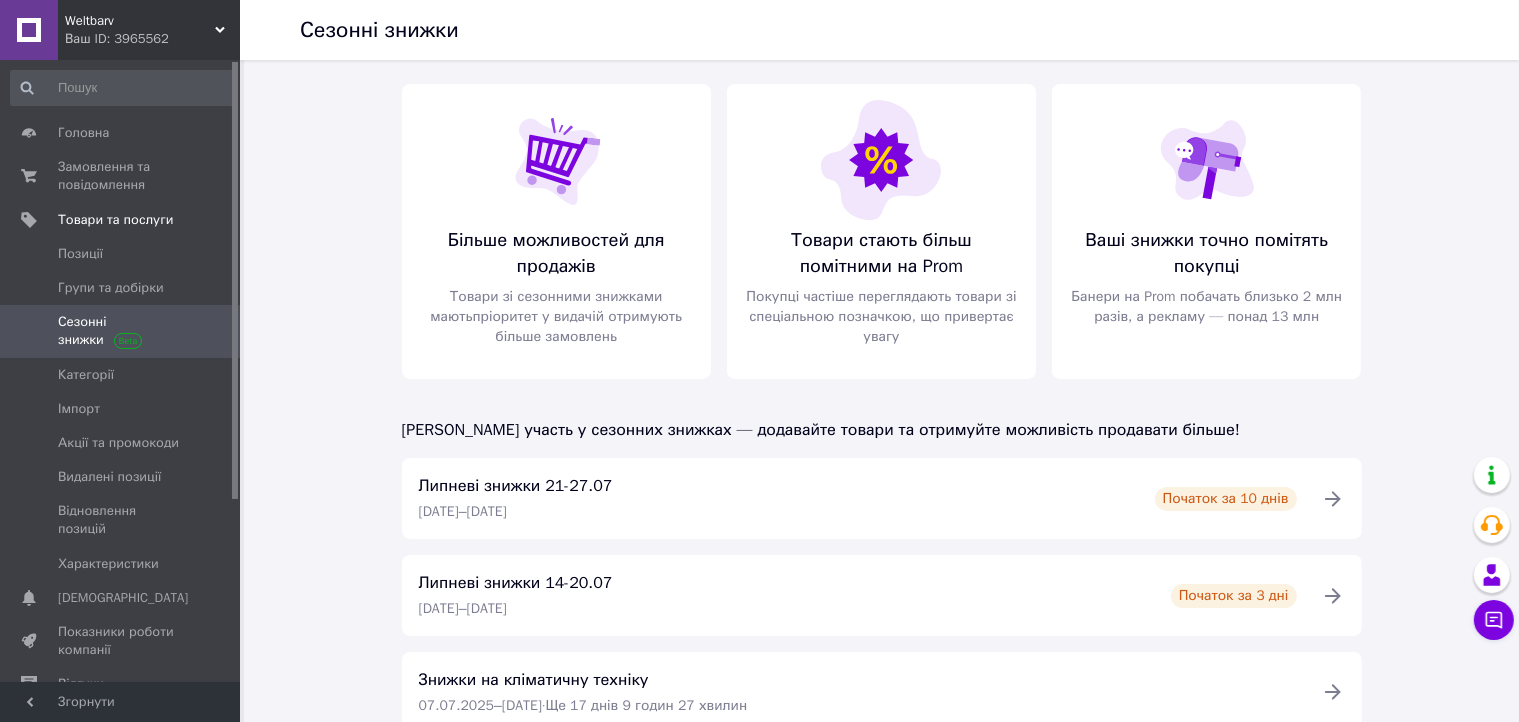 click on "Сезонні знижки Більше можливостей для продажів Товари зі сезонними знижками мають  пріоритет у видачі  й отримують більше замовлень Товари стають більш помітними на Prom Покупці частіше переглядають товари зі спеціальною позначкою, що привертає увагу Ваші знижки точно помітять покупці [PERSON_NAME] на Prom побачать близько 2 млн разів, а рекламу — понад 13 млн Беріть участь у сезонних знижках — додавайте товари та отримуйте можливість продавати більше! Липневі знижки 21-27.07 [DATE] – [DATE] Початок за   10 днів Липневі знижки 14-20.07 [DATE] – [DATE] Початок за   3 дні [DATE]" at bounding box center [881, 690] 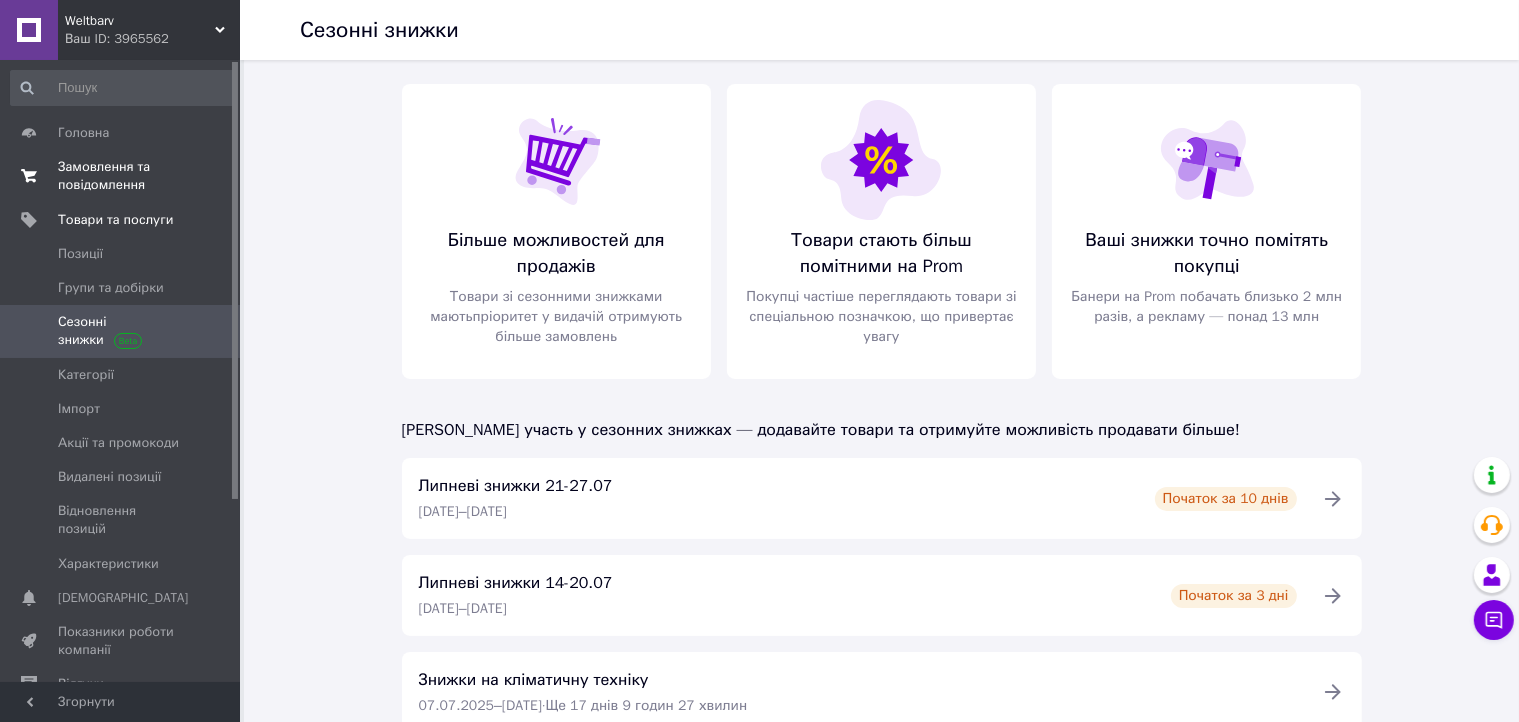 click on "Замовлення та повідомлення" at bounding box center [121, 176] 